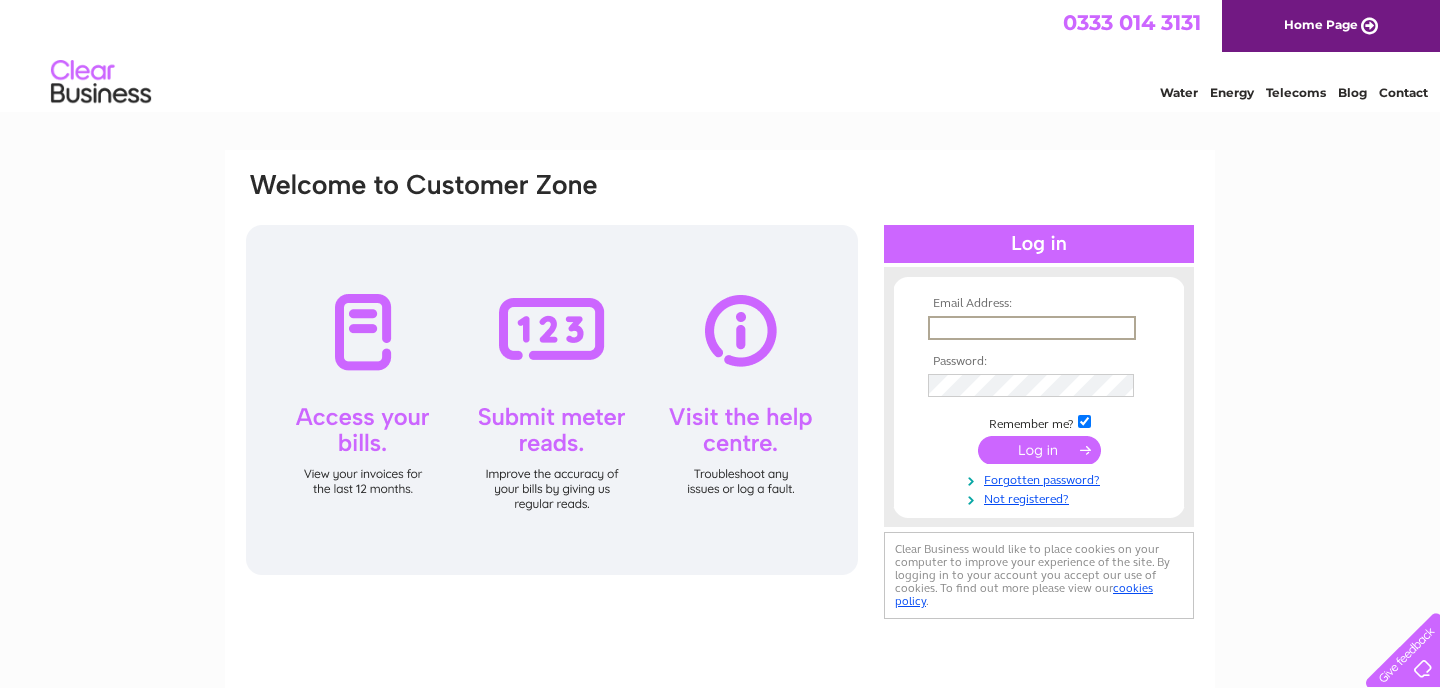scroll, scrollTop: 0, scrollLeft: 0, axis: both 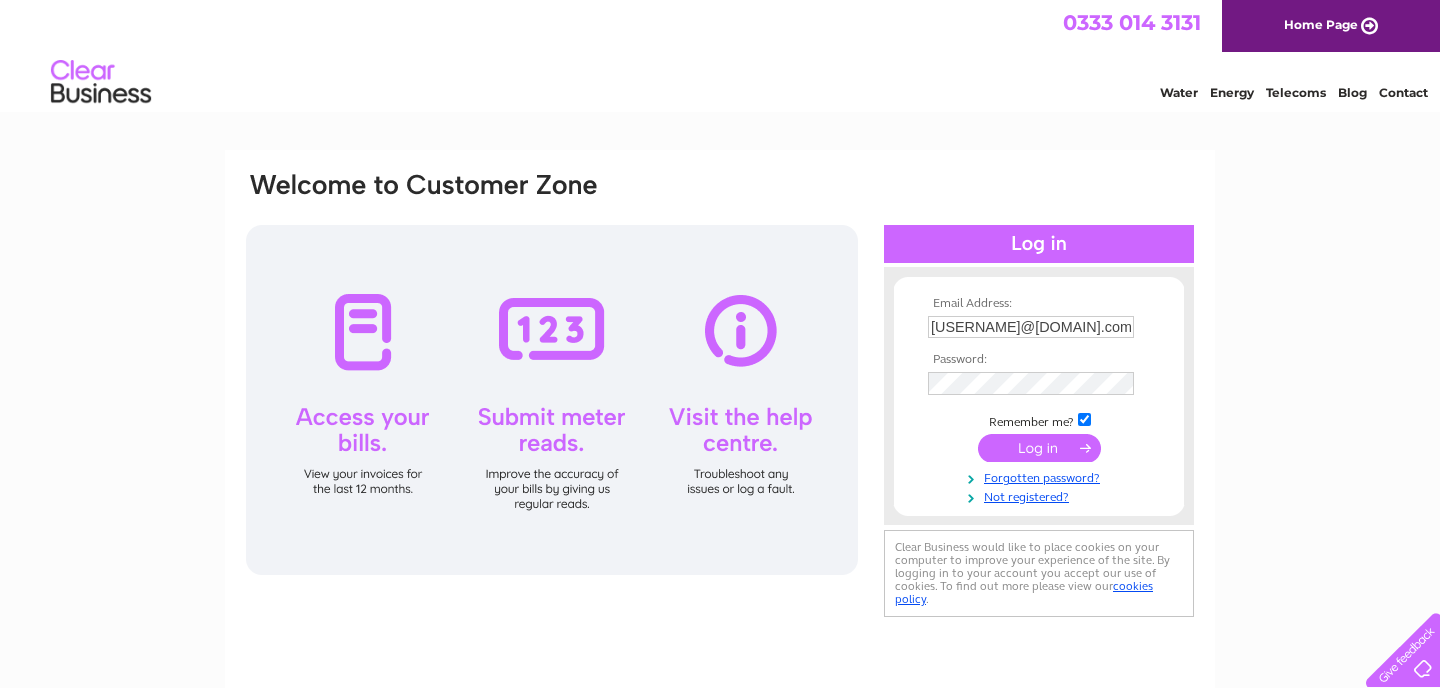 click at bounding box center (1039, 448) 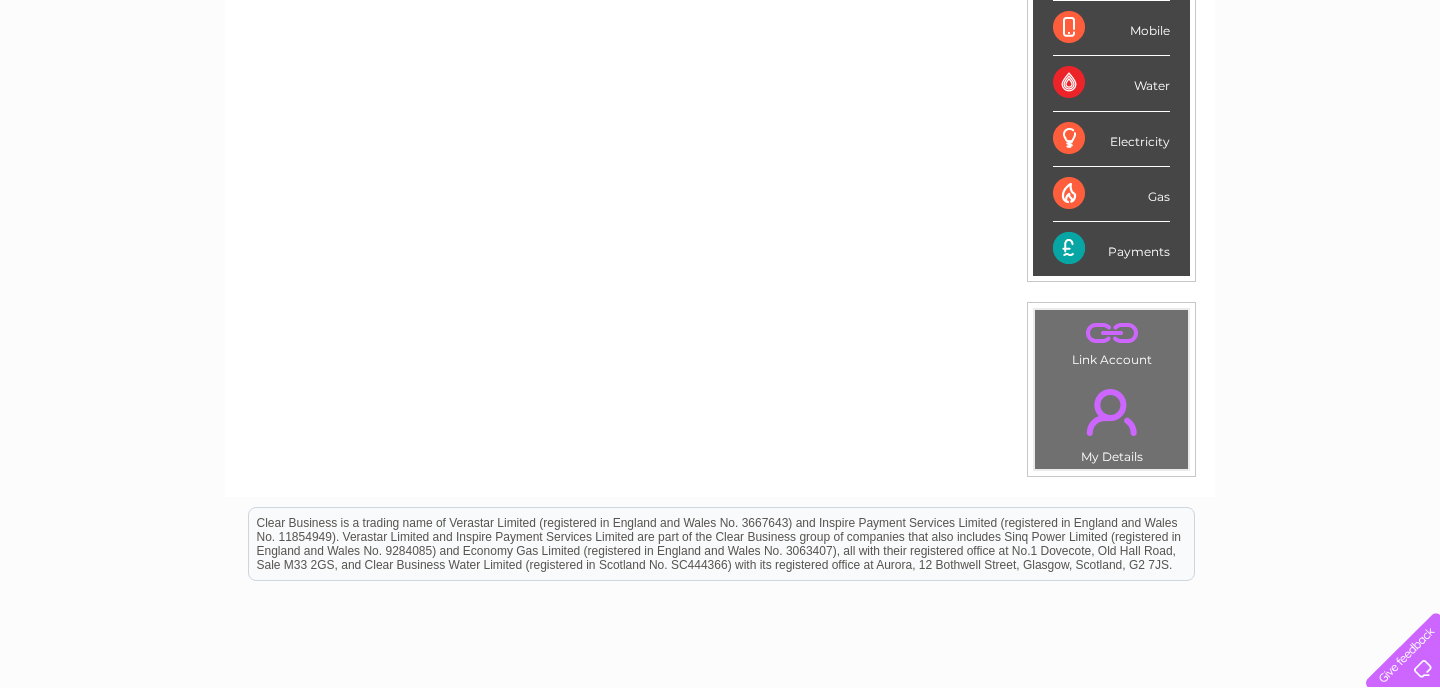 scroll, scrollTop: 440, scrollLeft: 0, axis: vertical 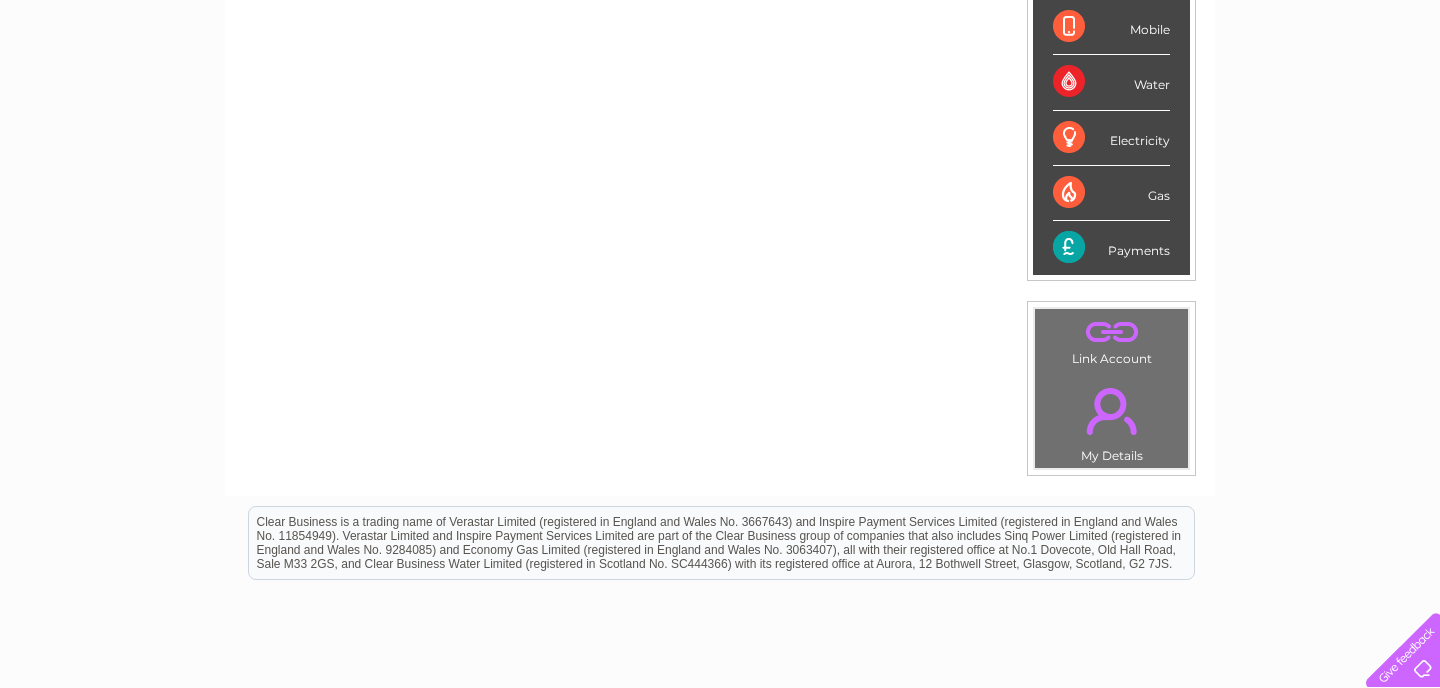 click on "Payments" at bounding box center [1111, 248] 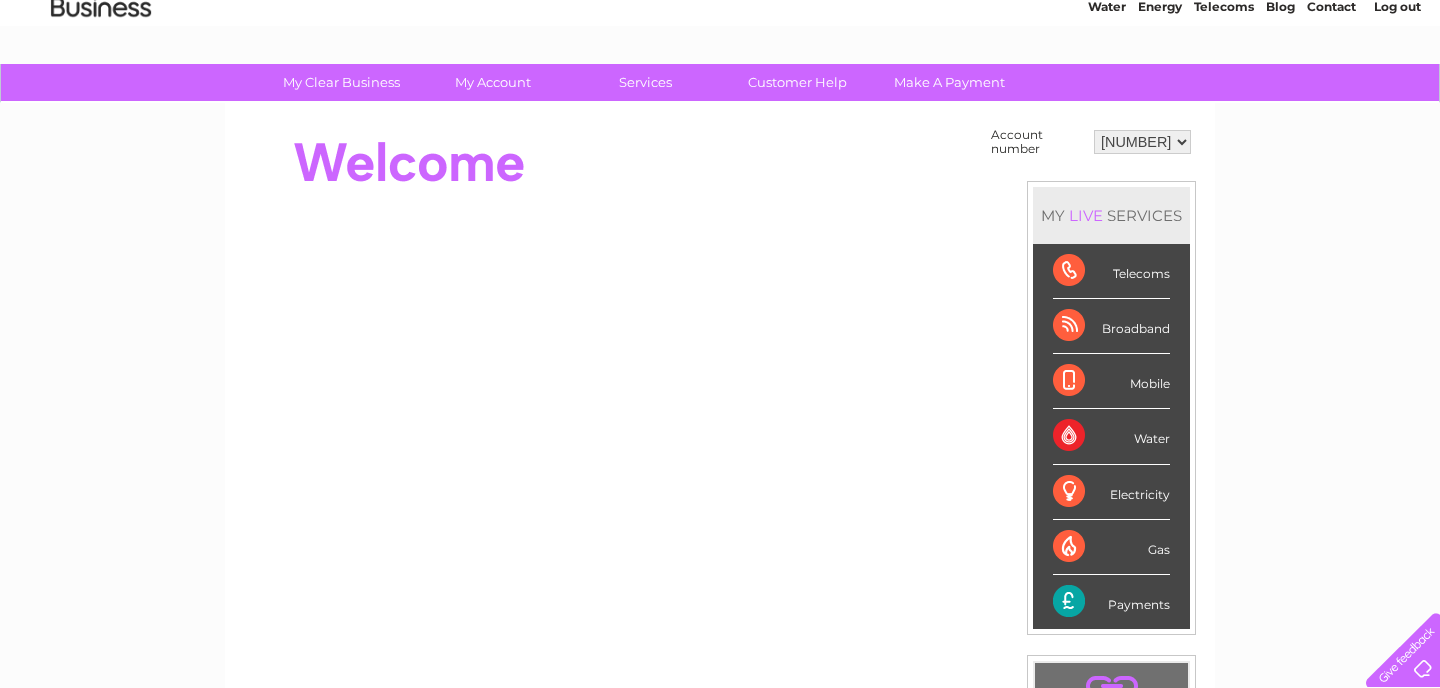 scroll, scrollTop: 80, scrollLeft: 0, axis: vertical 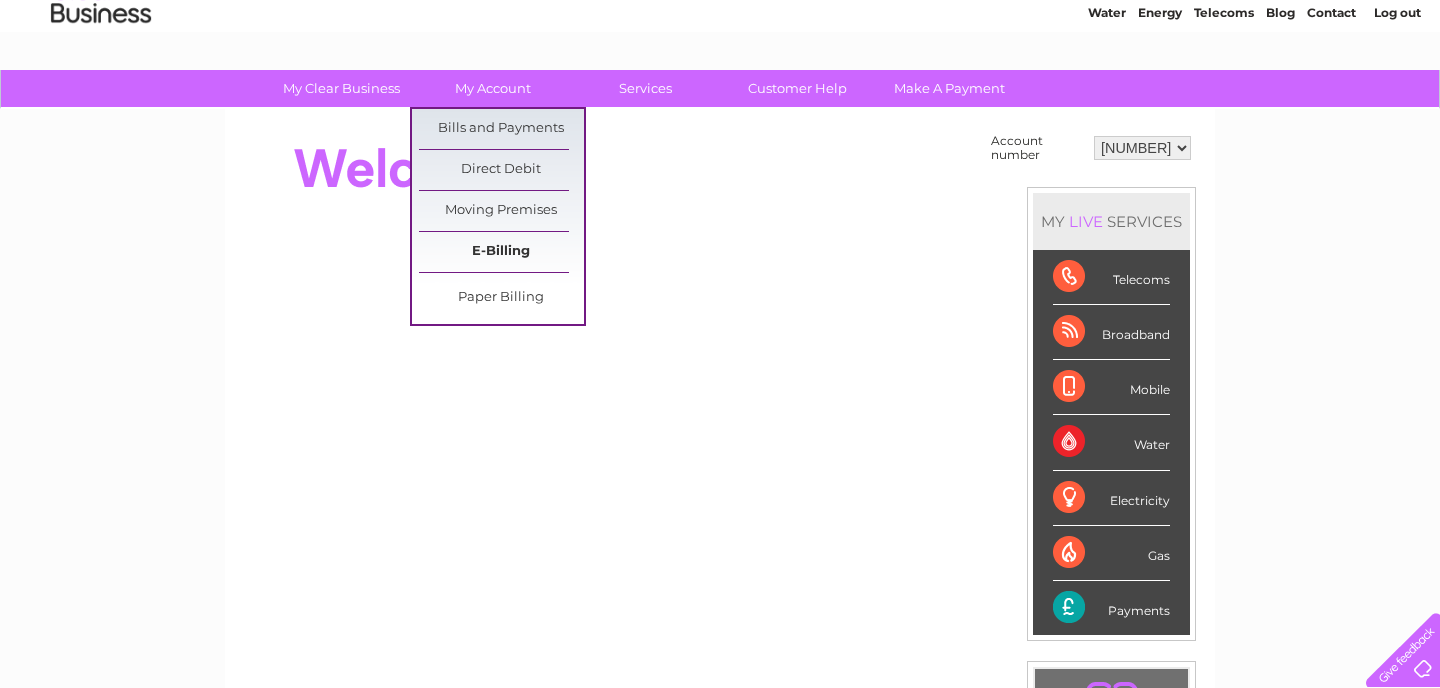 click on "E-Billing" at bounding box center [501, 252] 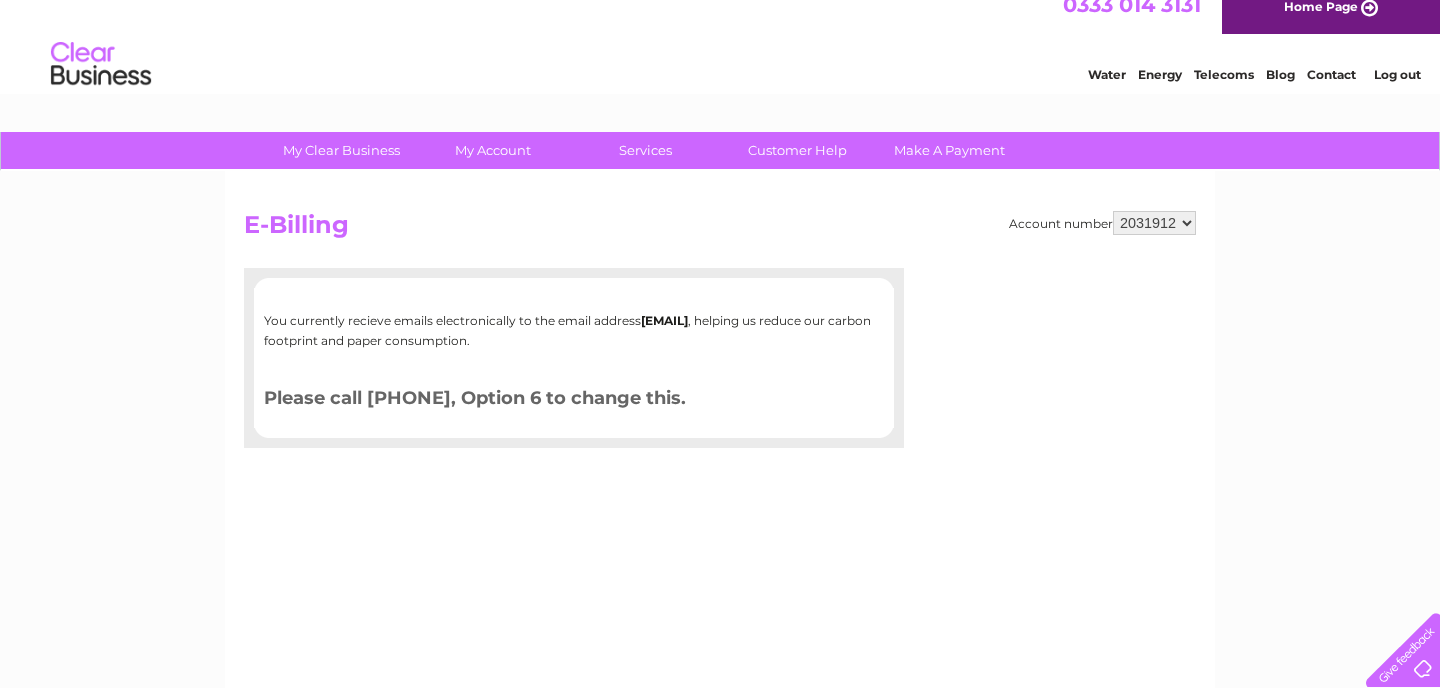 scroll, scrollTop: 0, scrollLeft: 0, axis: both 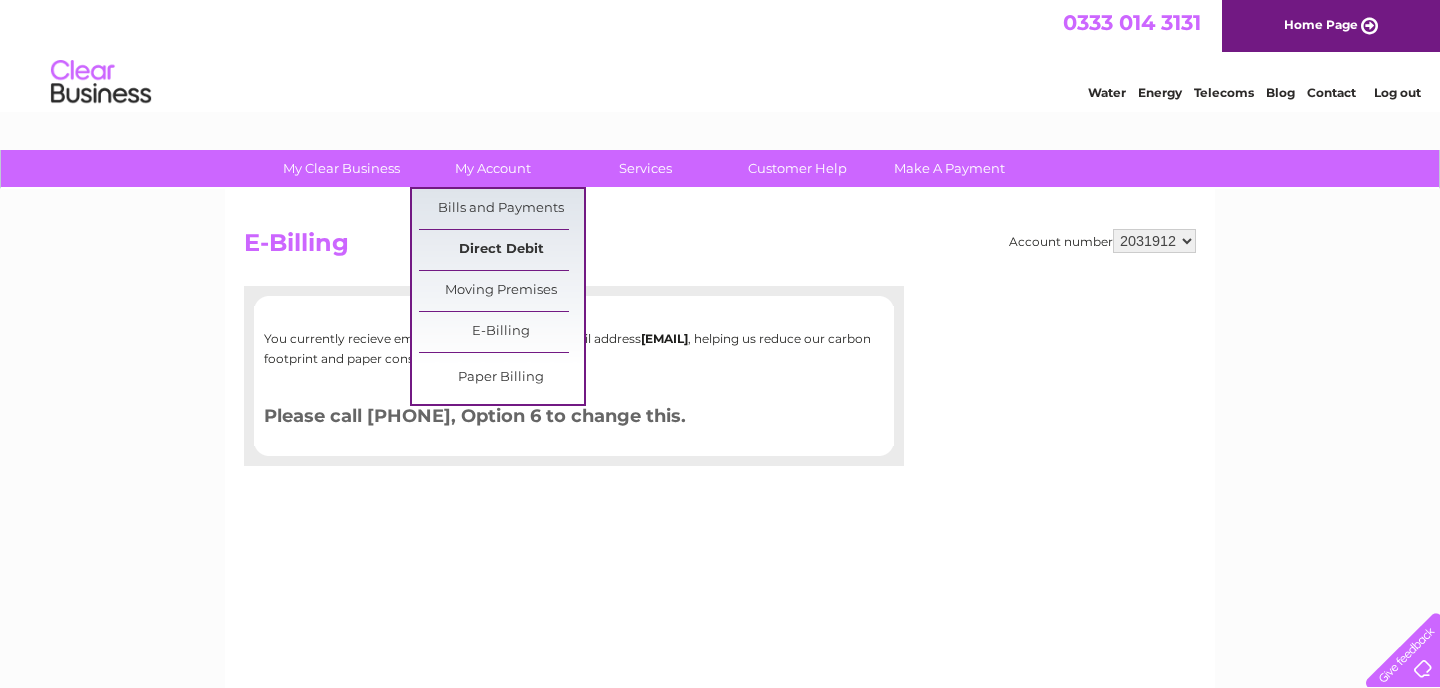 click on "Direct Debit" at bounding box center (501, 250) 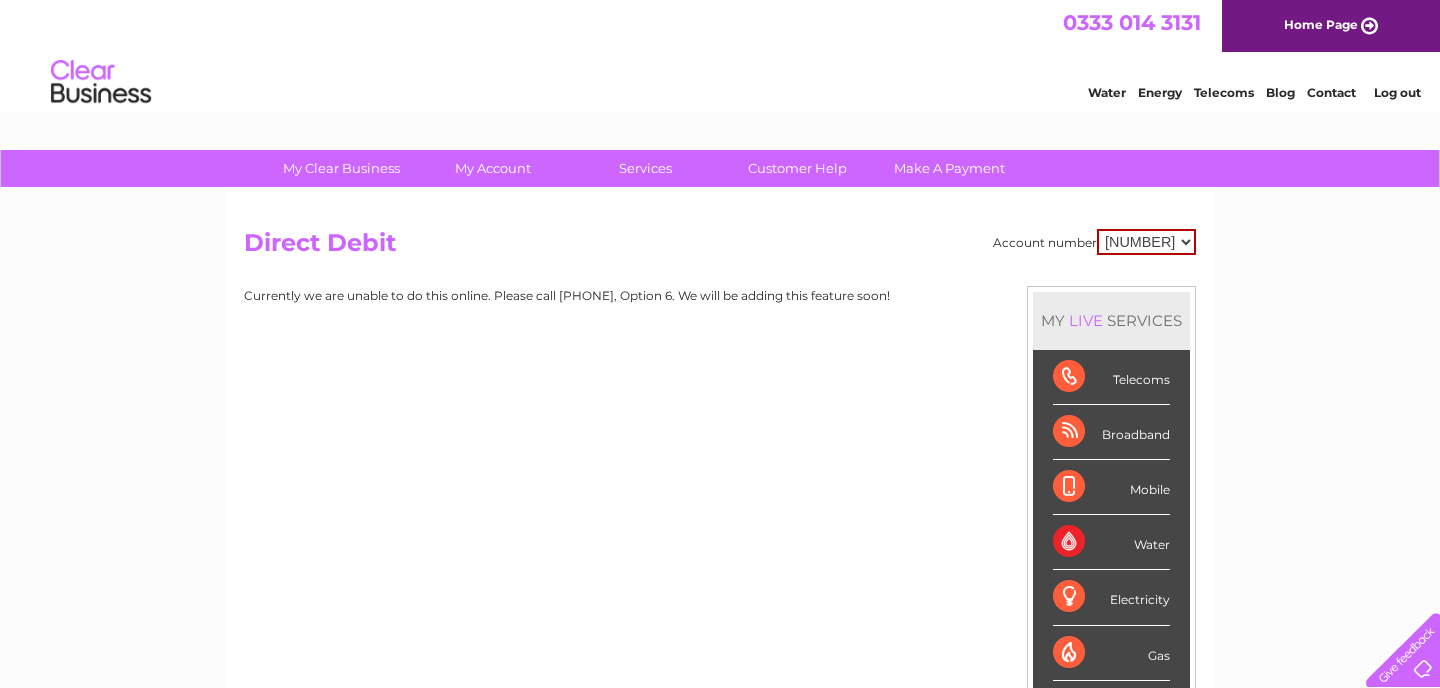 scroll, scrollTop: 0, scrollLeft: 0, axis: both 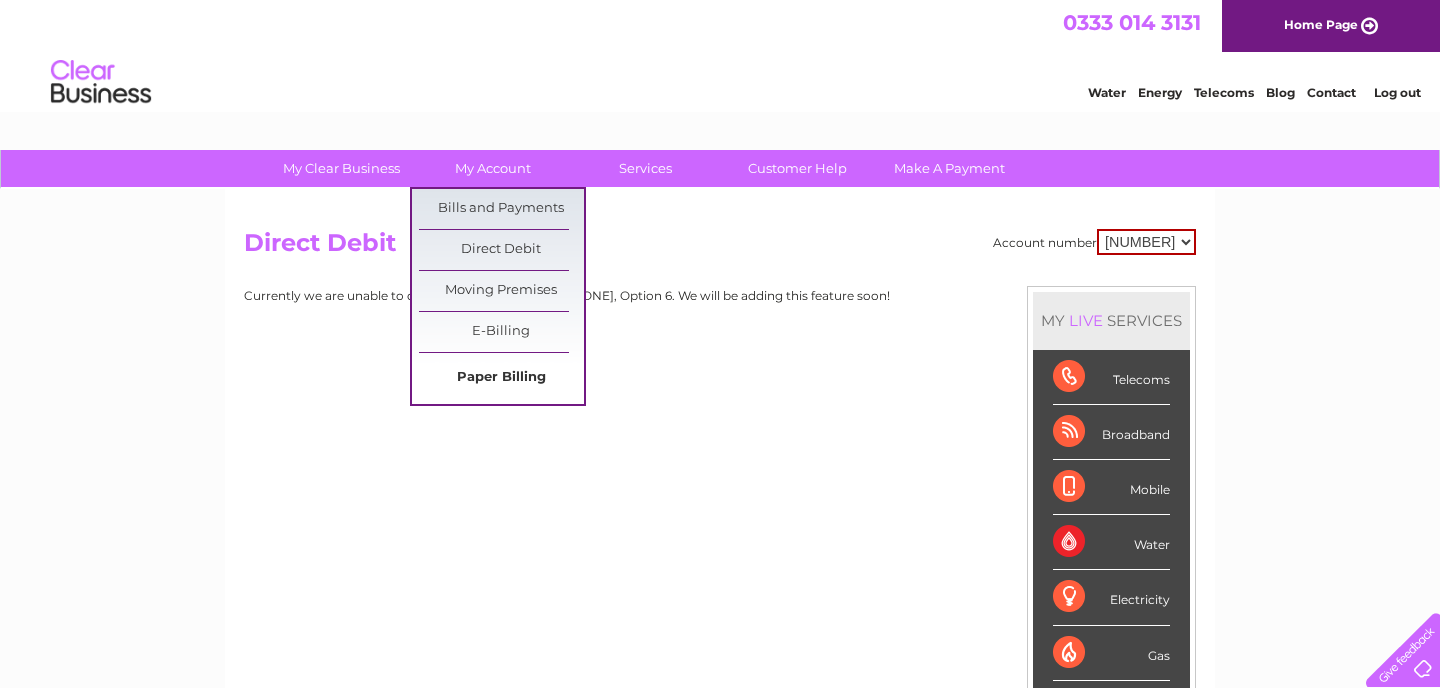 click on "Paper Billing" at bounding box center (501, 378) 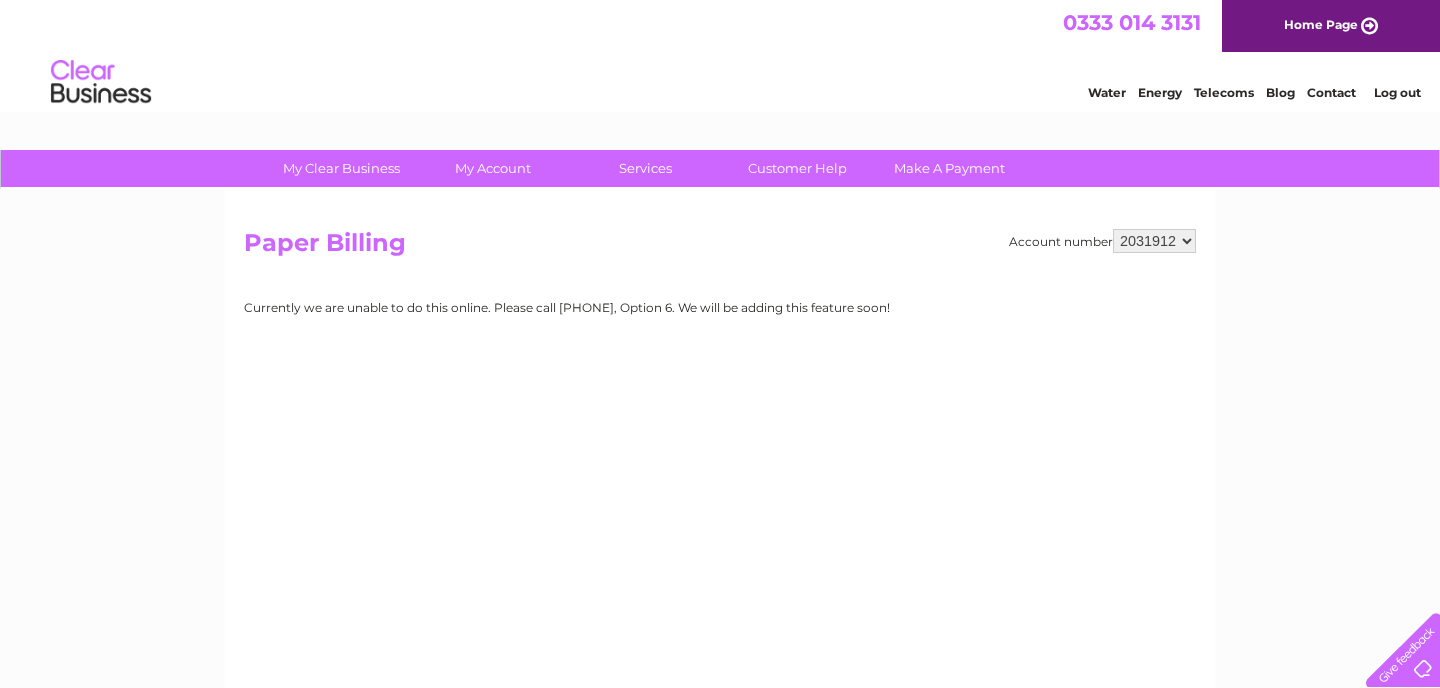 scroll, scrollTop: 0, scrollLeft: 0, axis: both 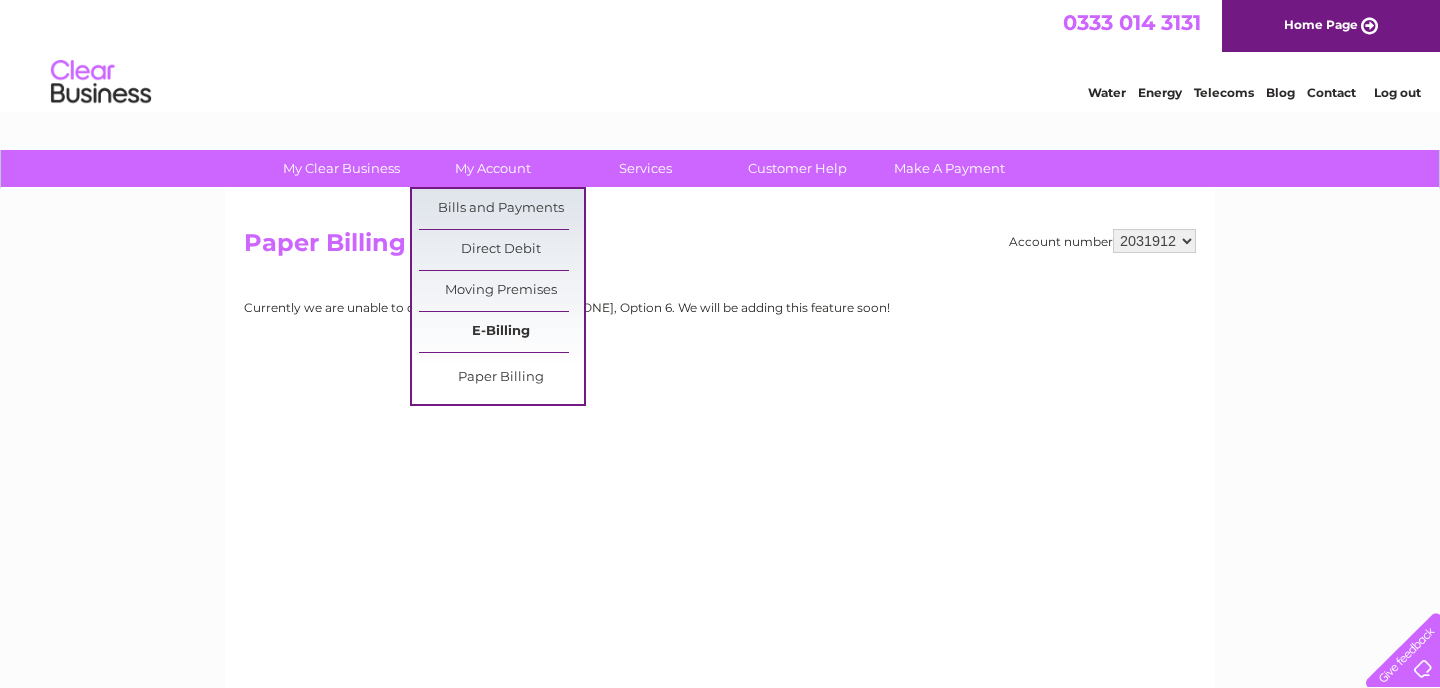 click on "E-Billing" at bounding box center (501, 332) 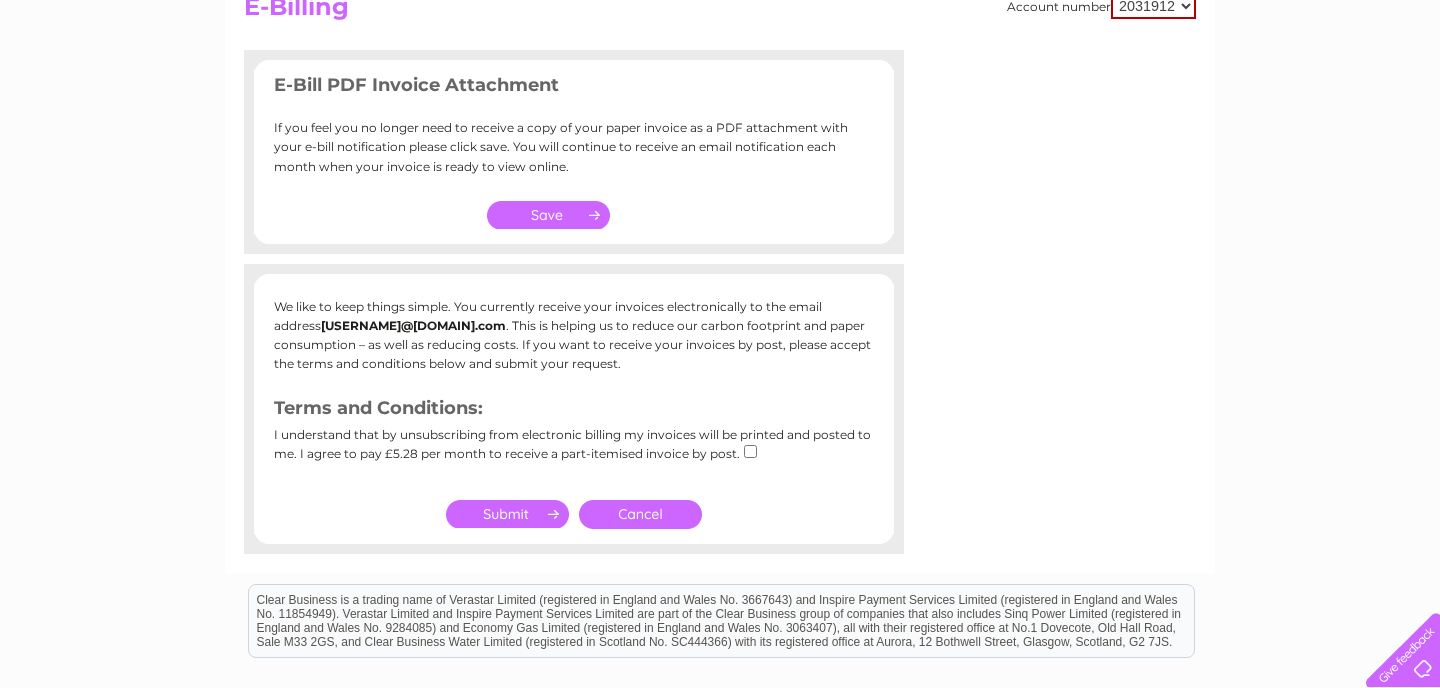 scroll, scrollTop: 240, scrollLeft: 0, axis: vertical 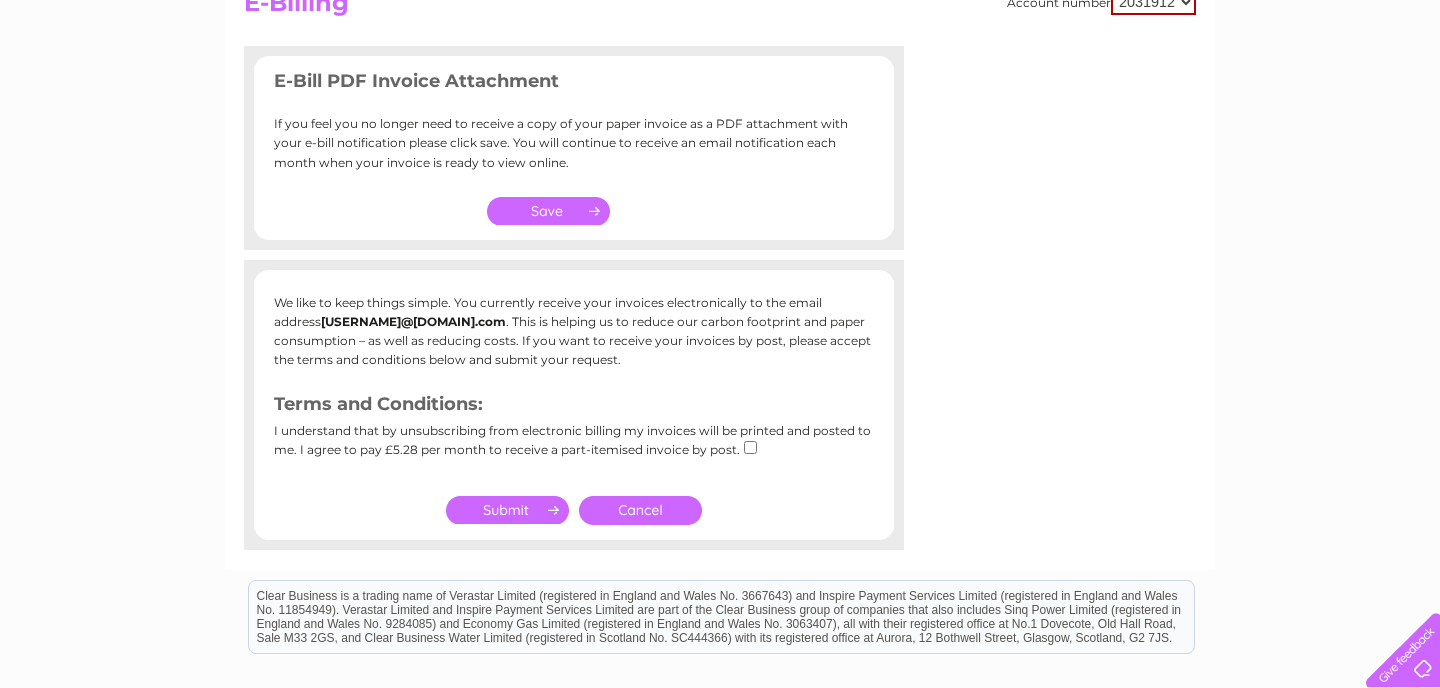 click at bounding box center (549, 211) 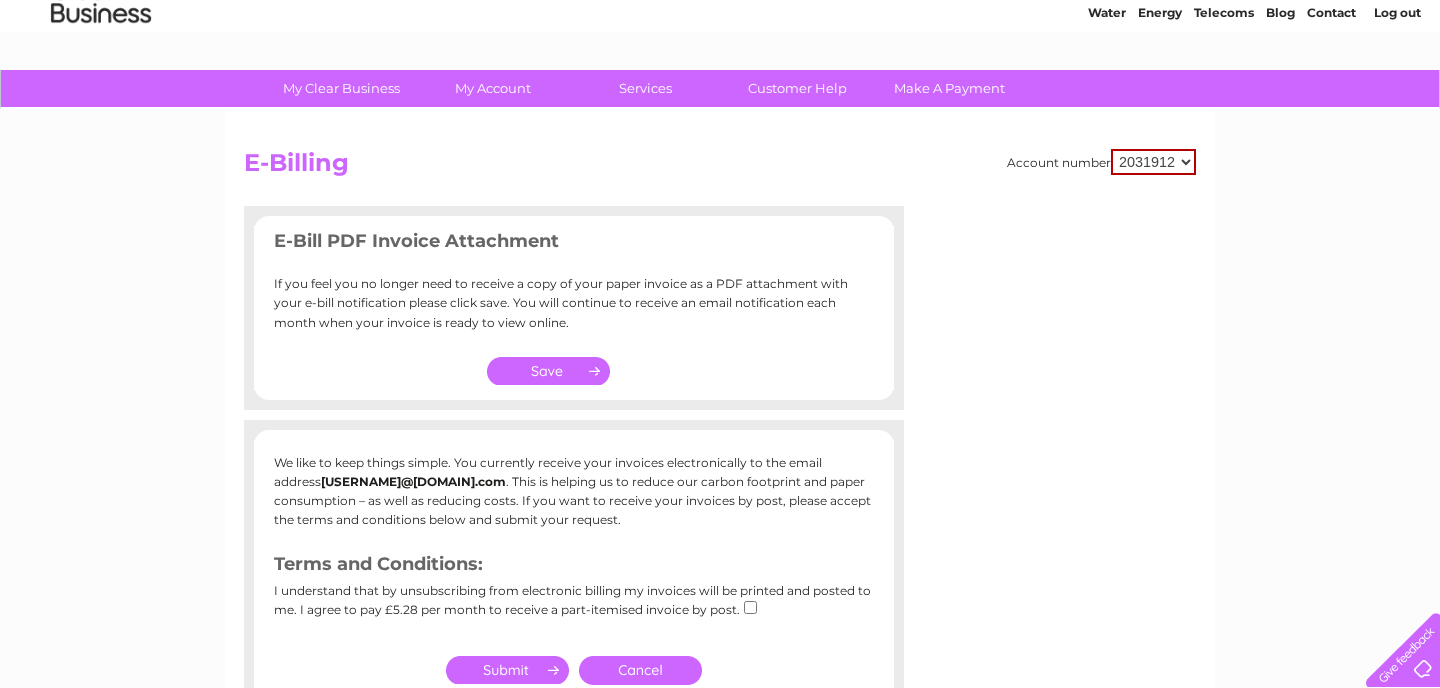 scroll, scrollTop: 0, scrollLeft: 0, axis: both 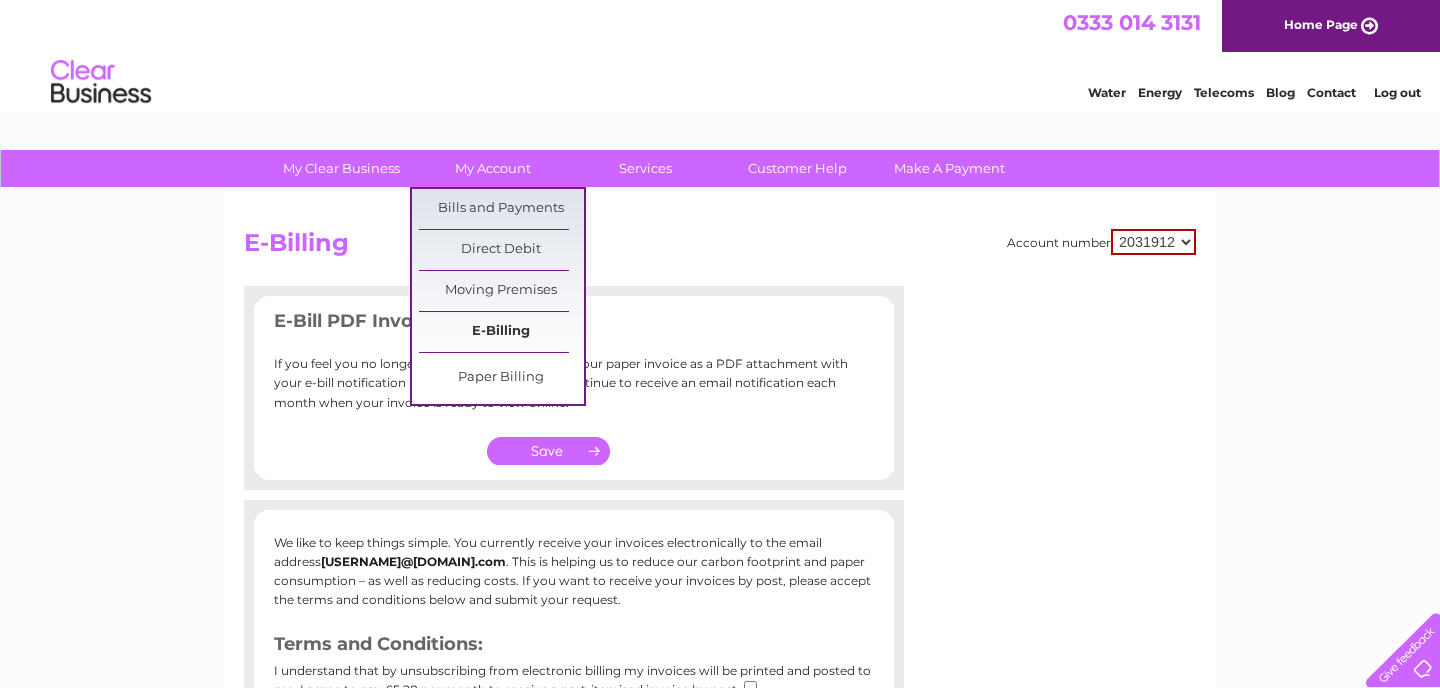 click on "E-Billing" at bounding box center (501, 332) 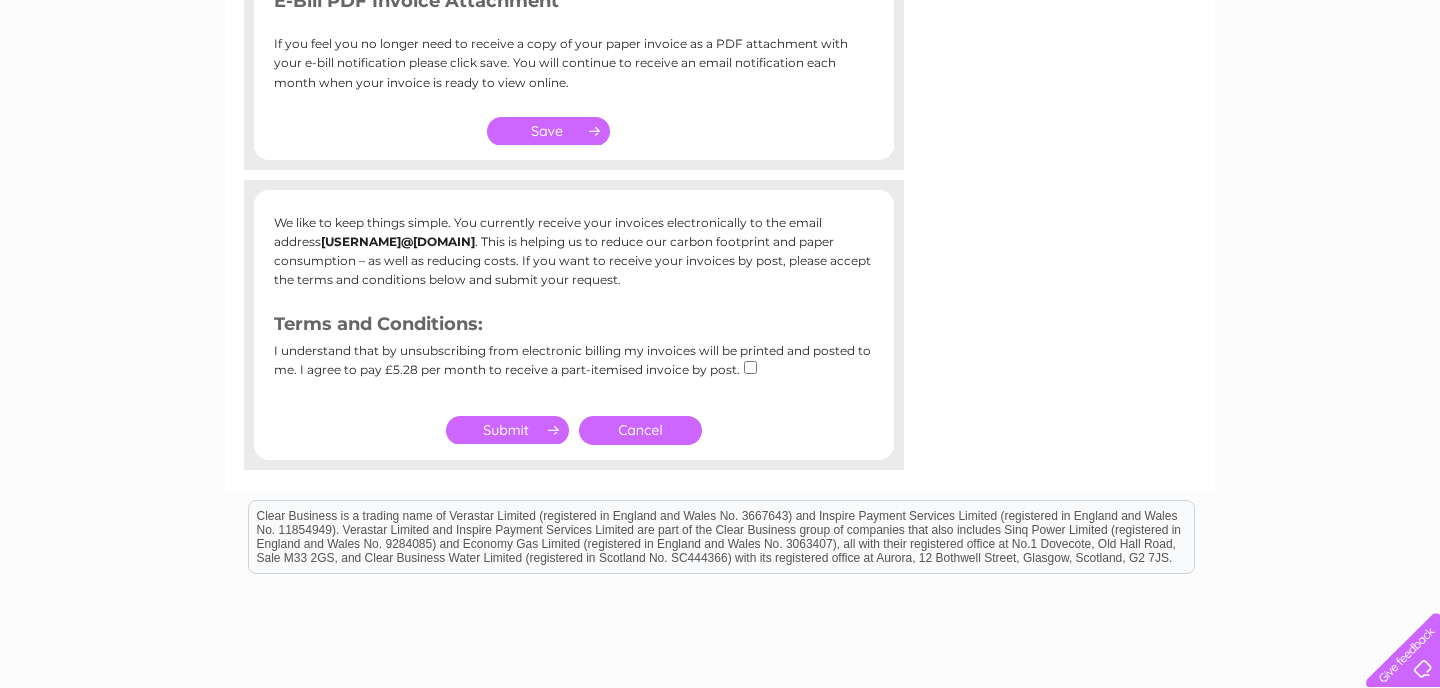 scroll, scrollTop: 360, scrollLeft: 0, axis: vertical 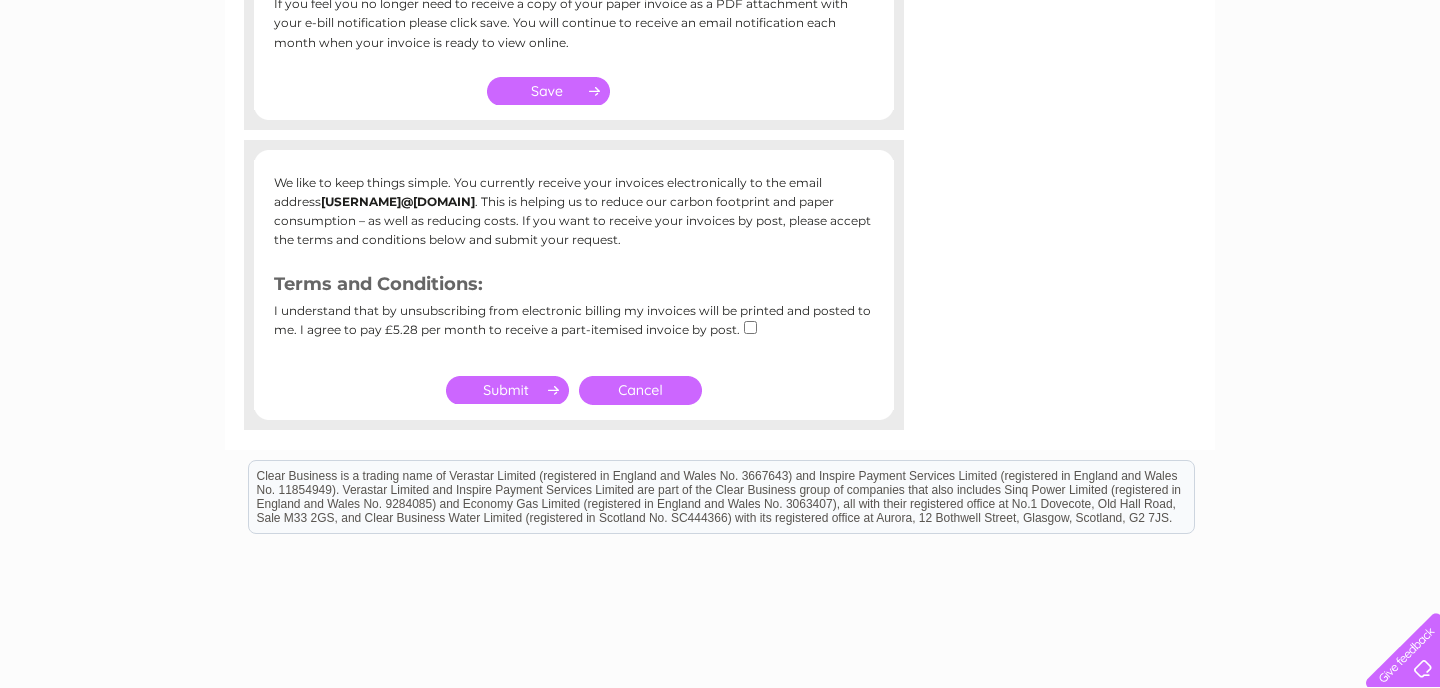 click at bounding box center [507, 390] 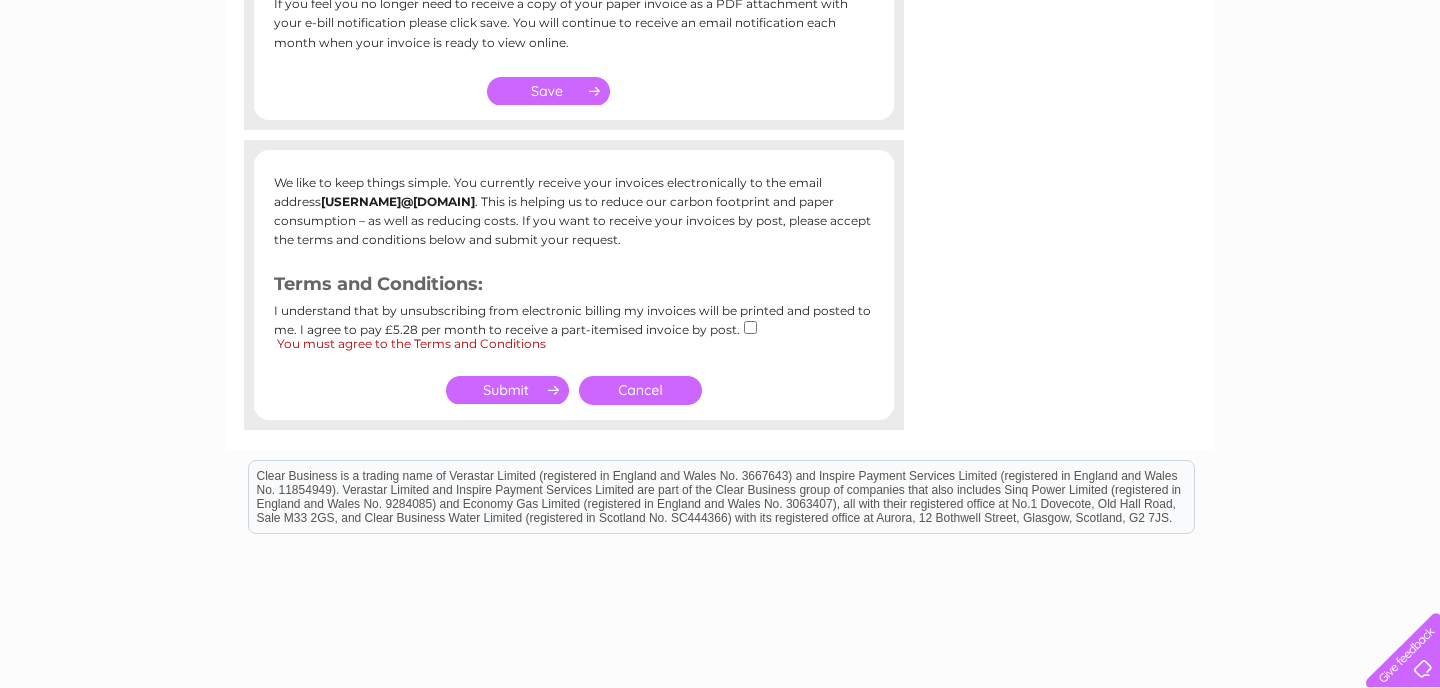 click on "Cancel" at bounding box center [640, 390] 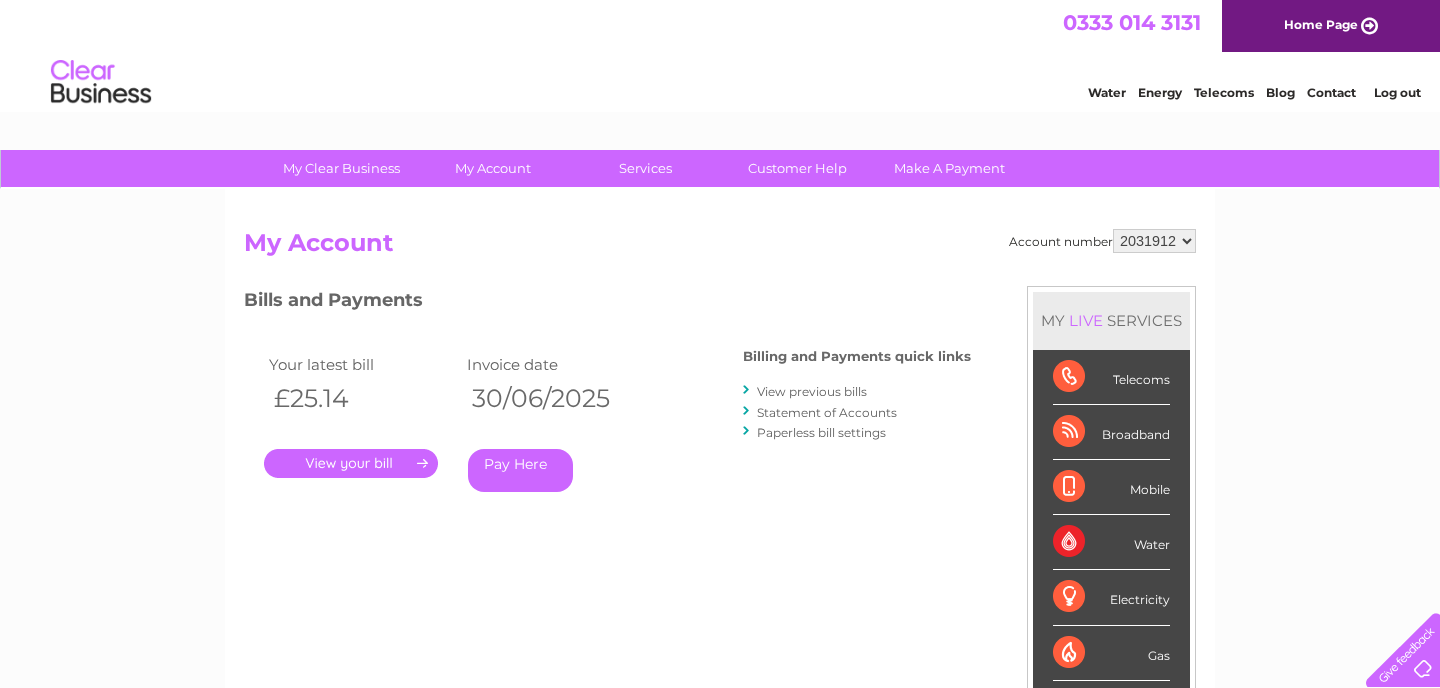 scroll, scrollTop: 0, scrollLeft: 0, axis: both 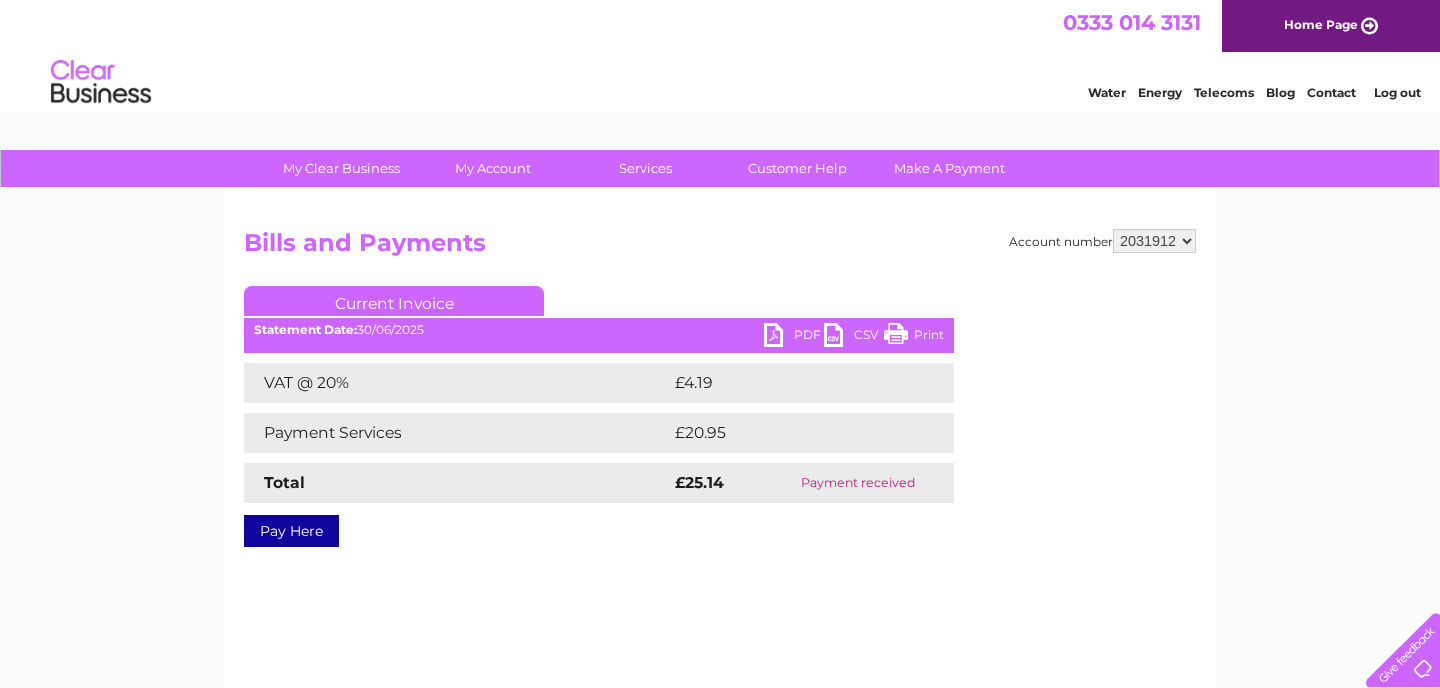 click on "Print" at bounding box center [914, 337] 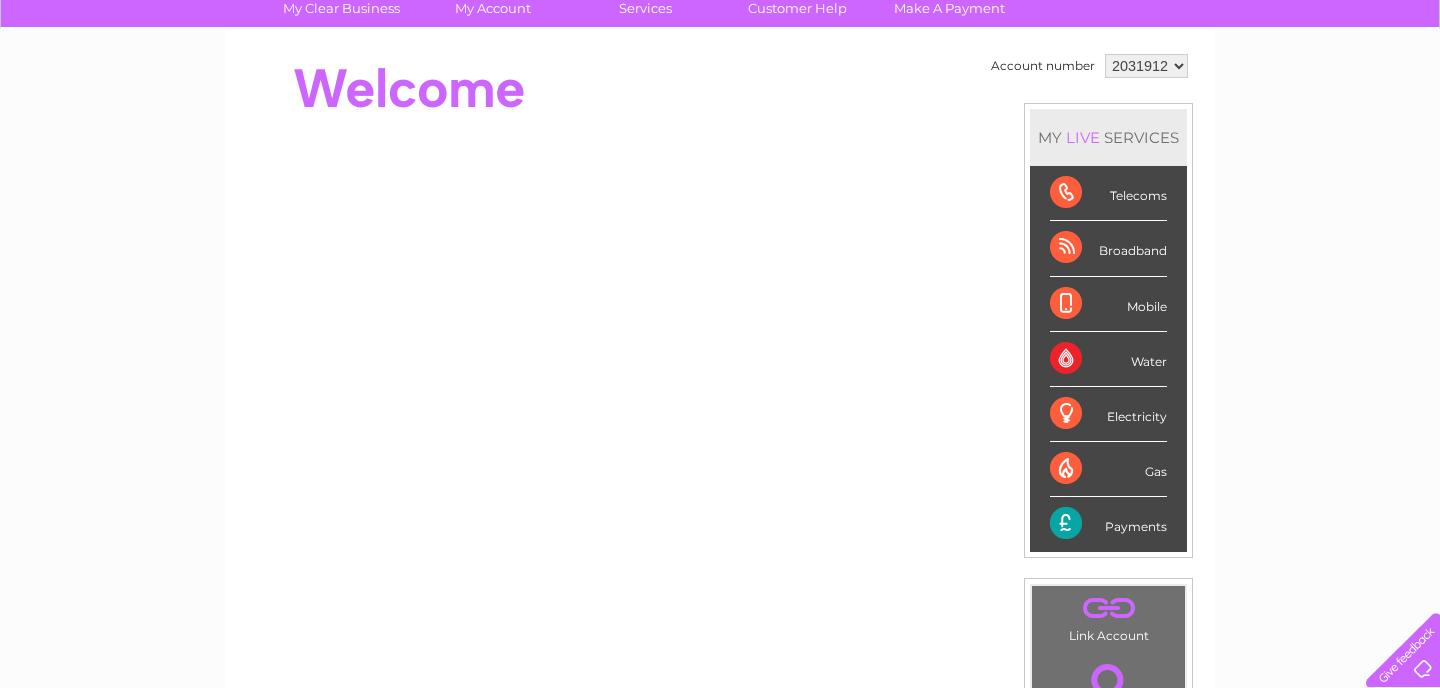 scroll, scrollTop: 200, scrollLeft: 0, axis: vertical 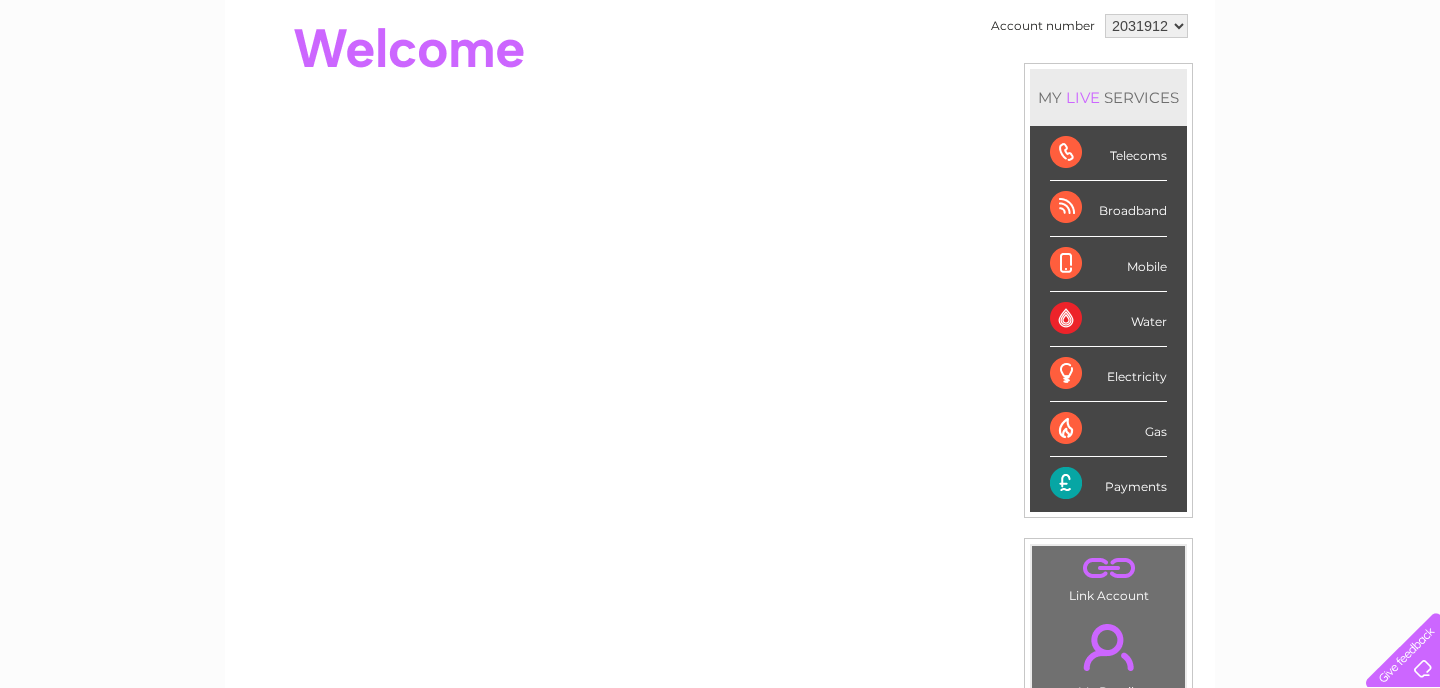 click on "Payments" at bounding box center [1108, 484] 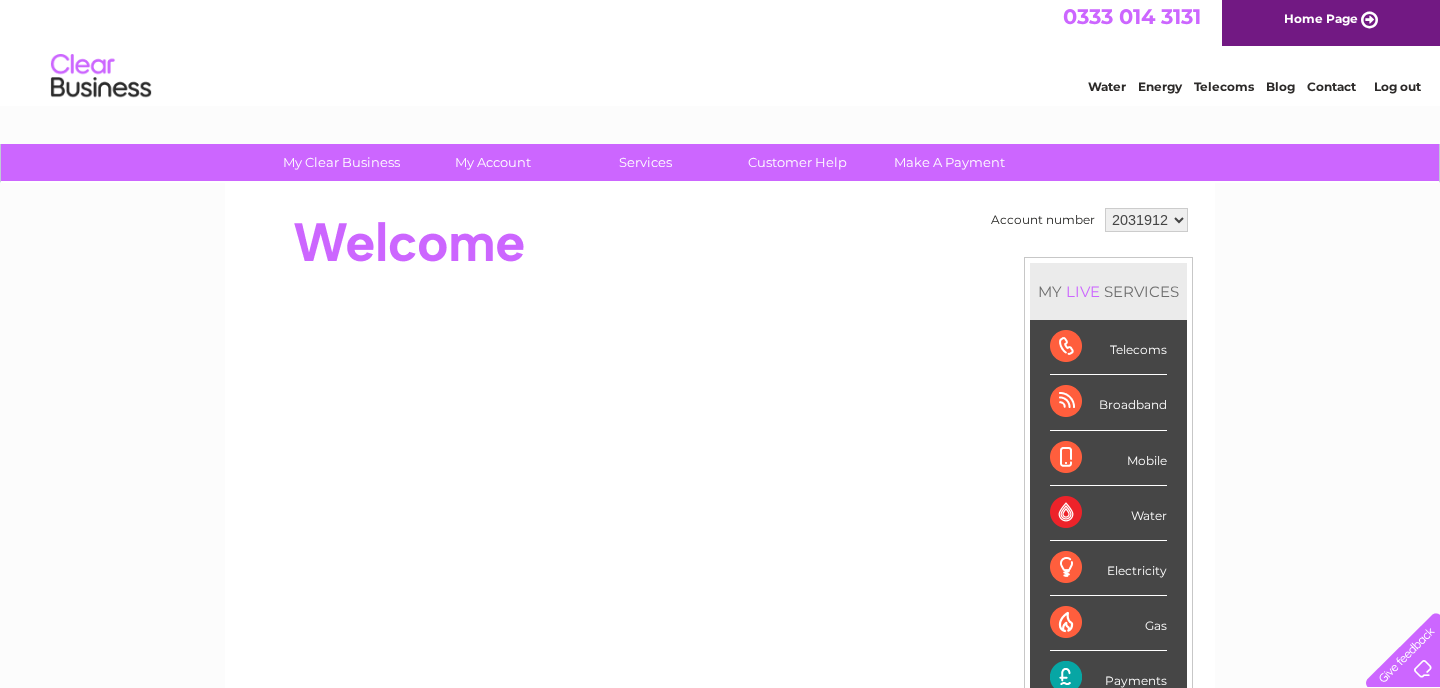 scroll, scrollTop: 0, scrollLeft: 0, axis: both 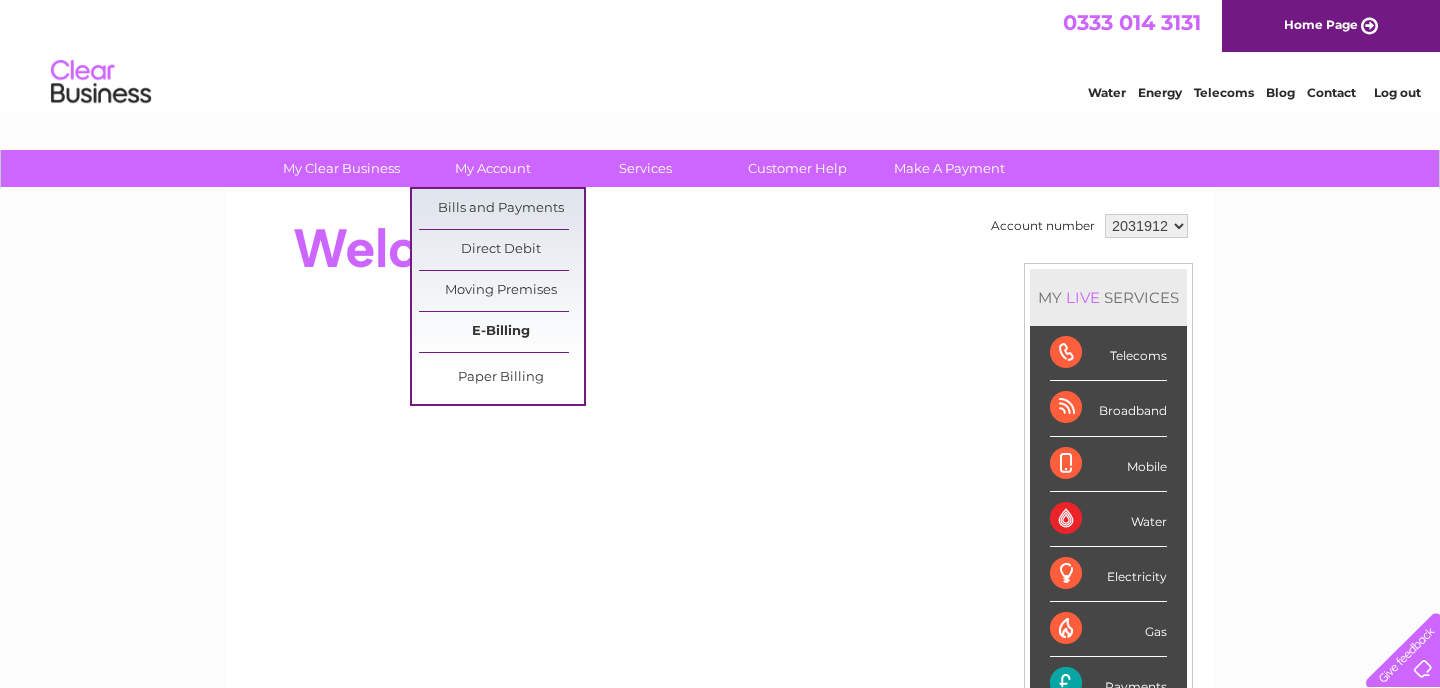 click on "E-Billing" at bounding box center (501, 332) 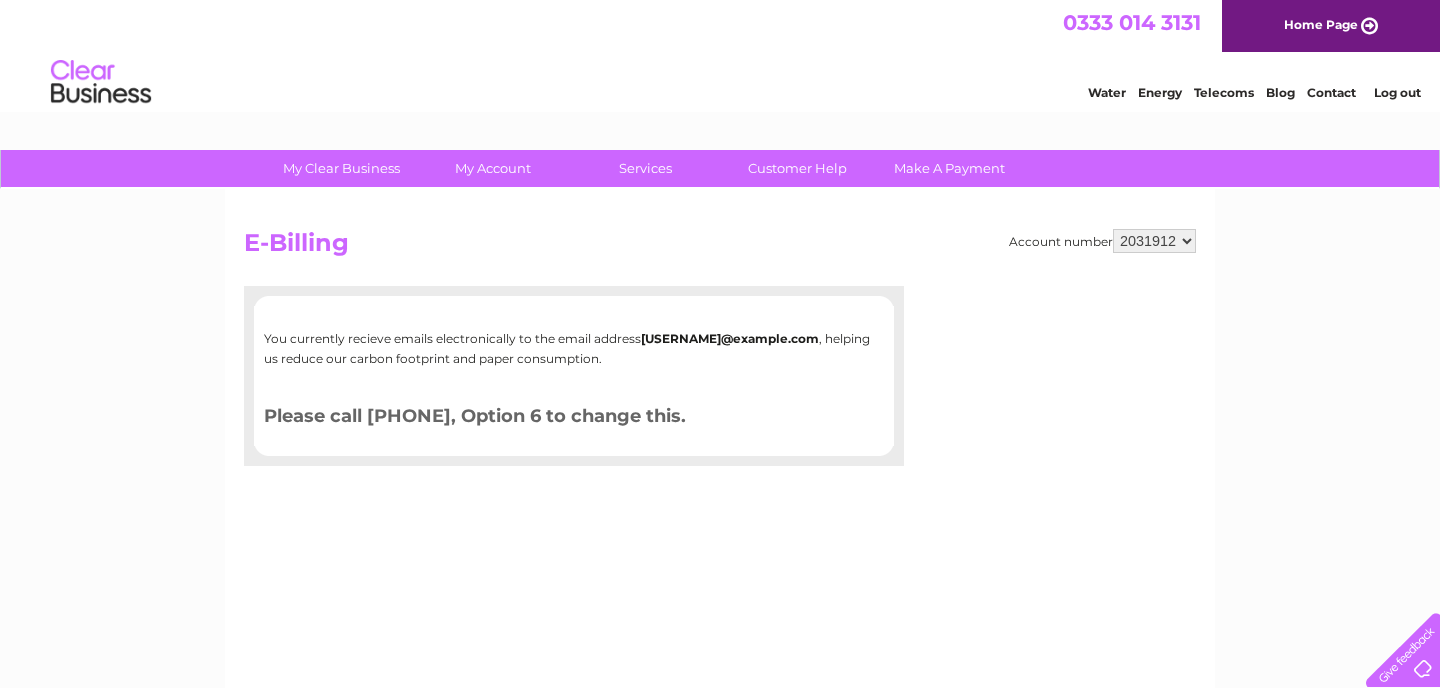 scroll, scrollTop: 0, scrollLeft: 0, axis: both 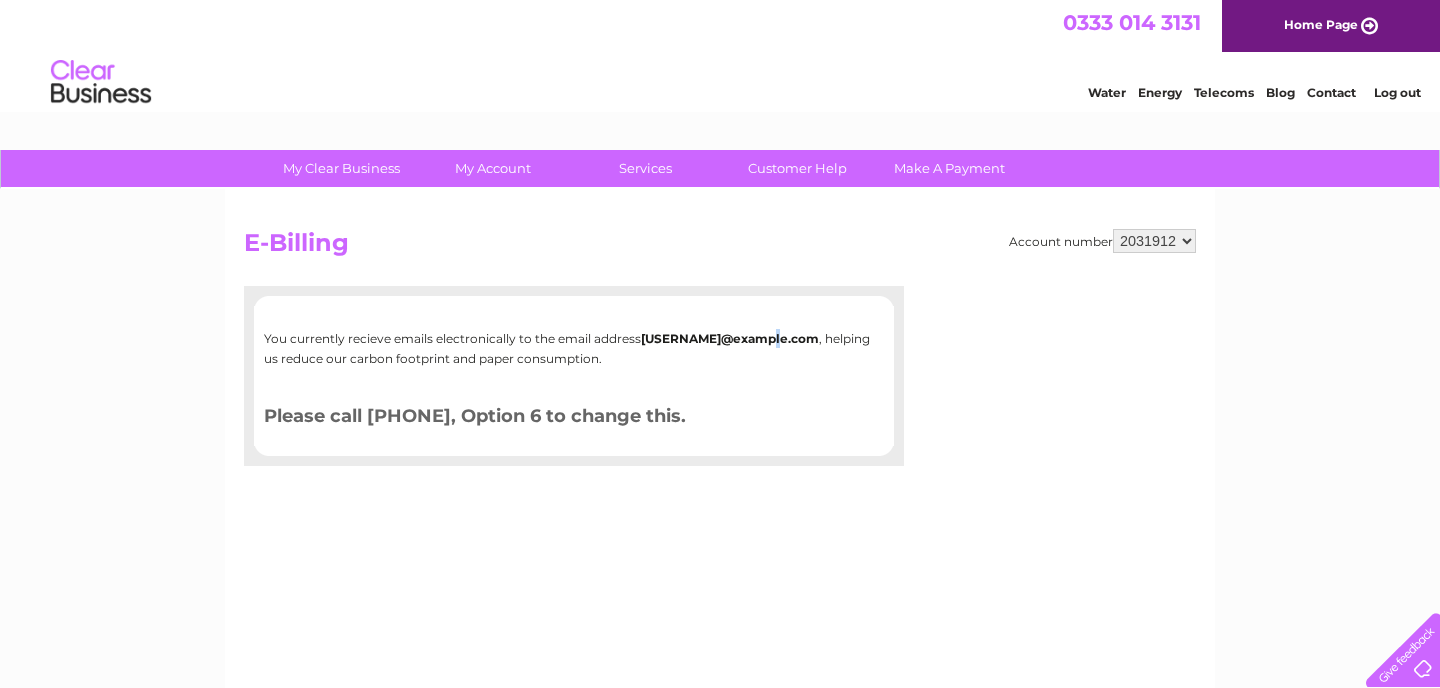 click on "[USERNAME]@example.com" at bounding box center (730, 338) 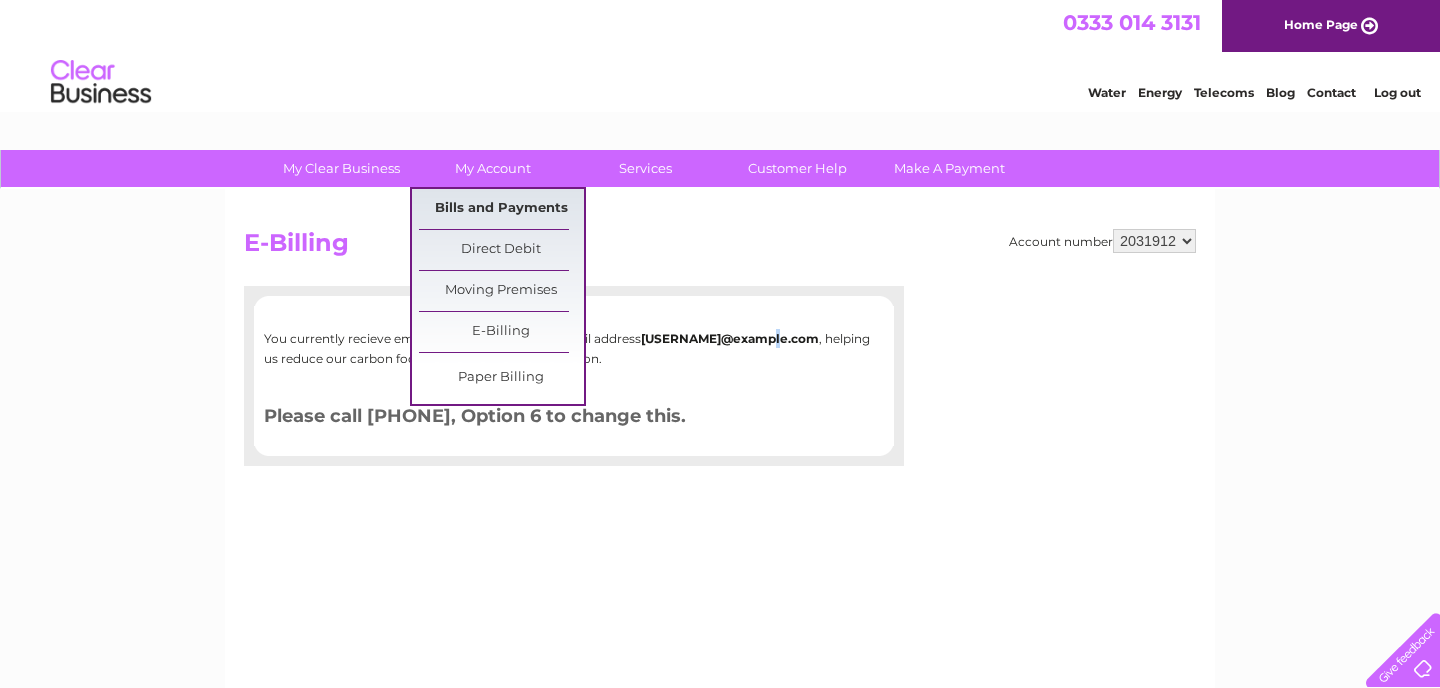 scroll, scrollTop: 0, scrollLeft: 0, axis: both 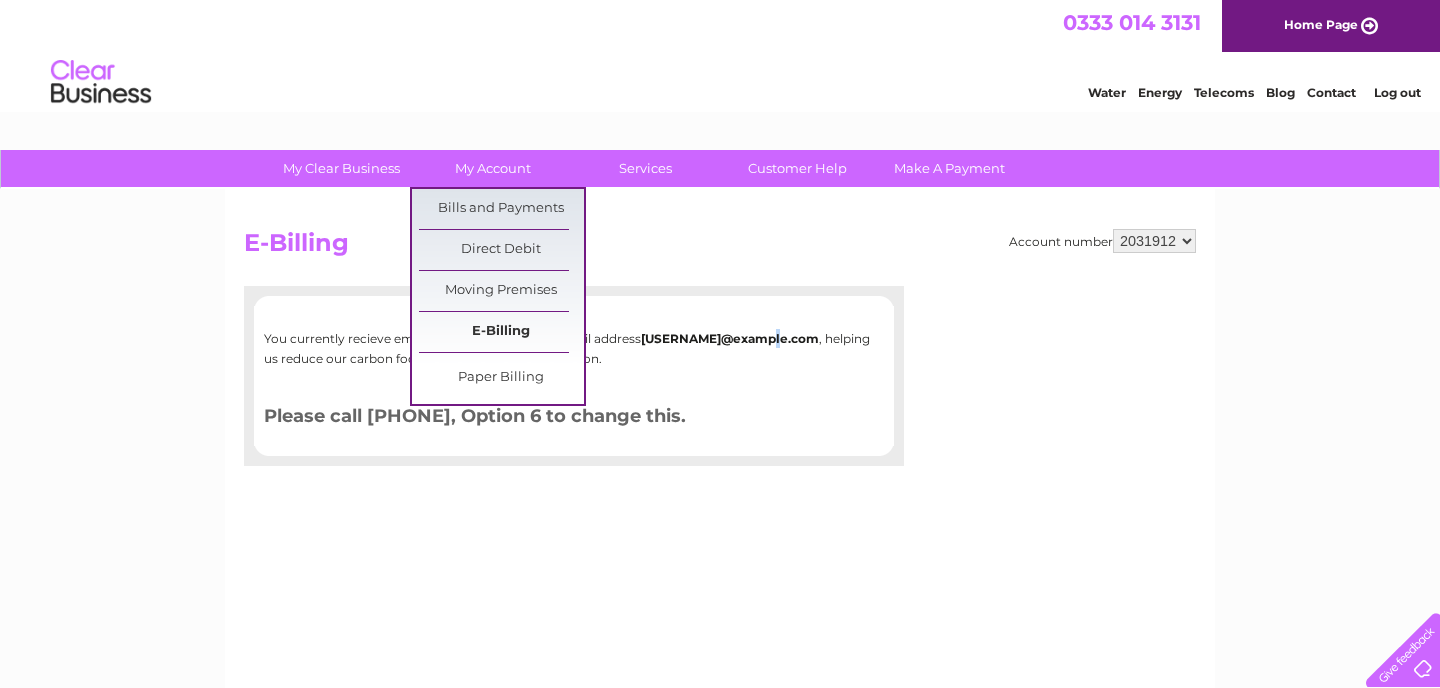 click on "E-Billing" at bounding box center [501, 332] 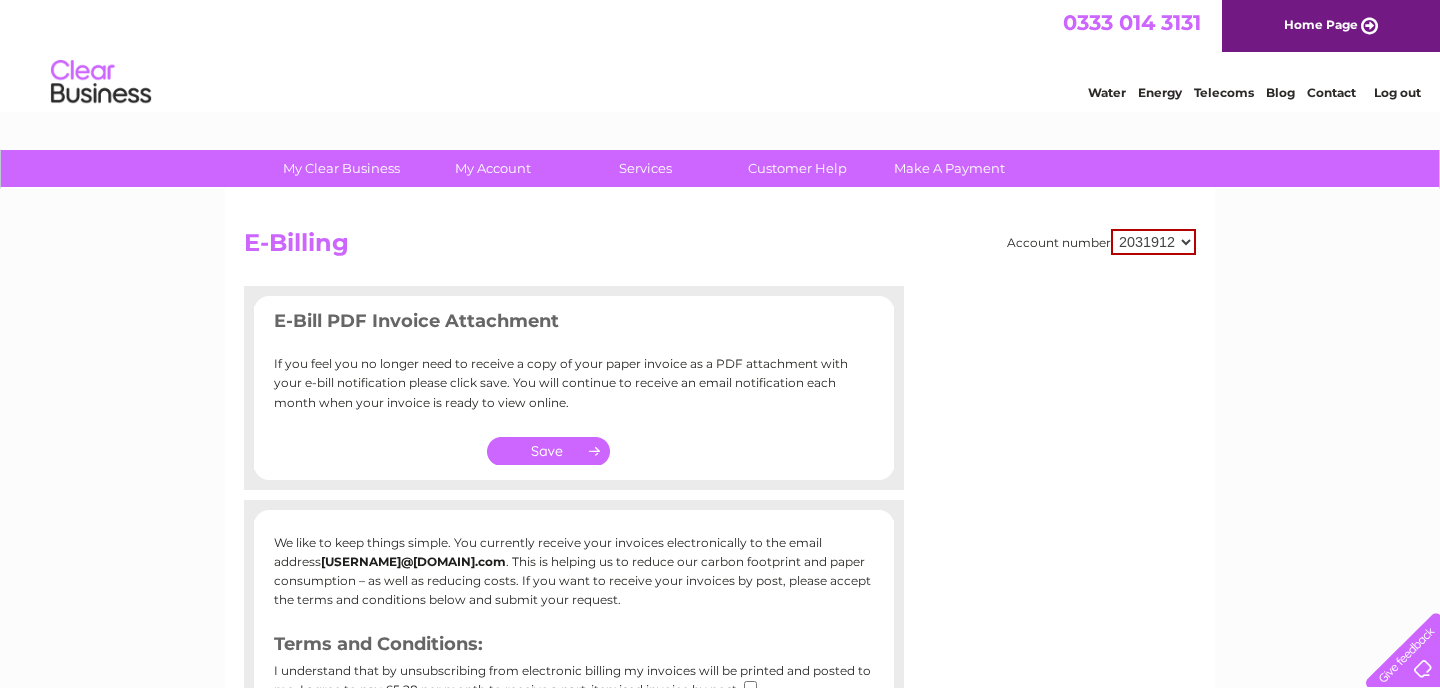 scroll, scrollTop: 0, scrollLeft: 0, axis: both 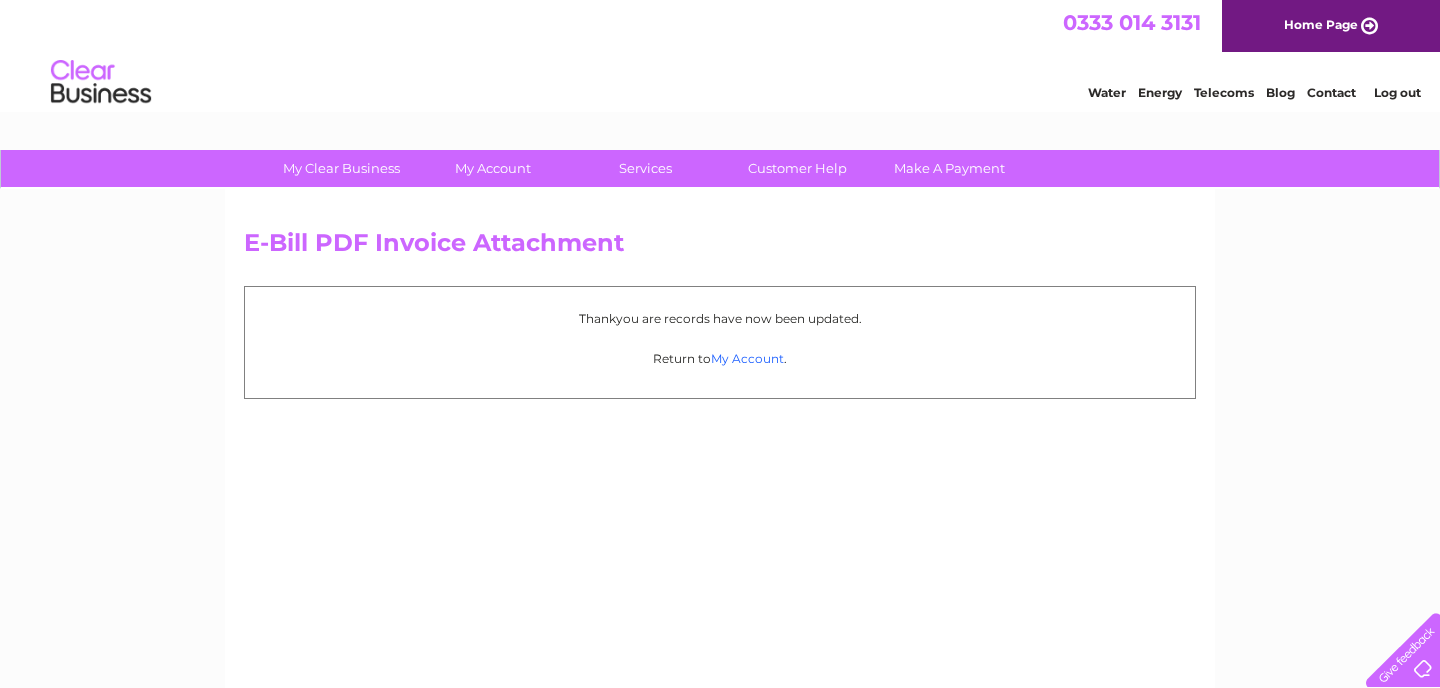 click on "My Account" at bounding box center (747, 358) 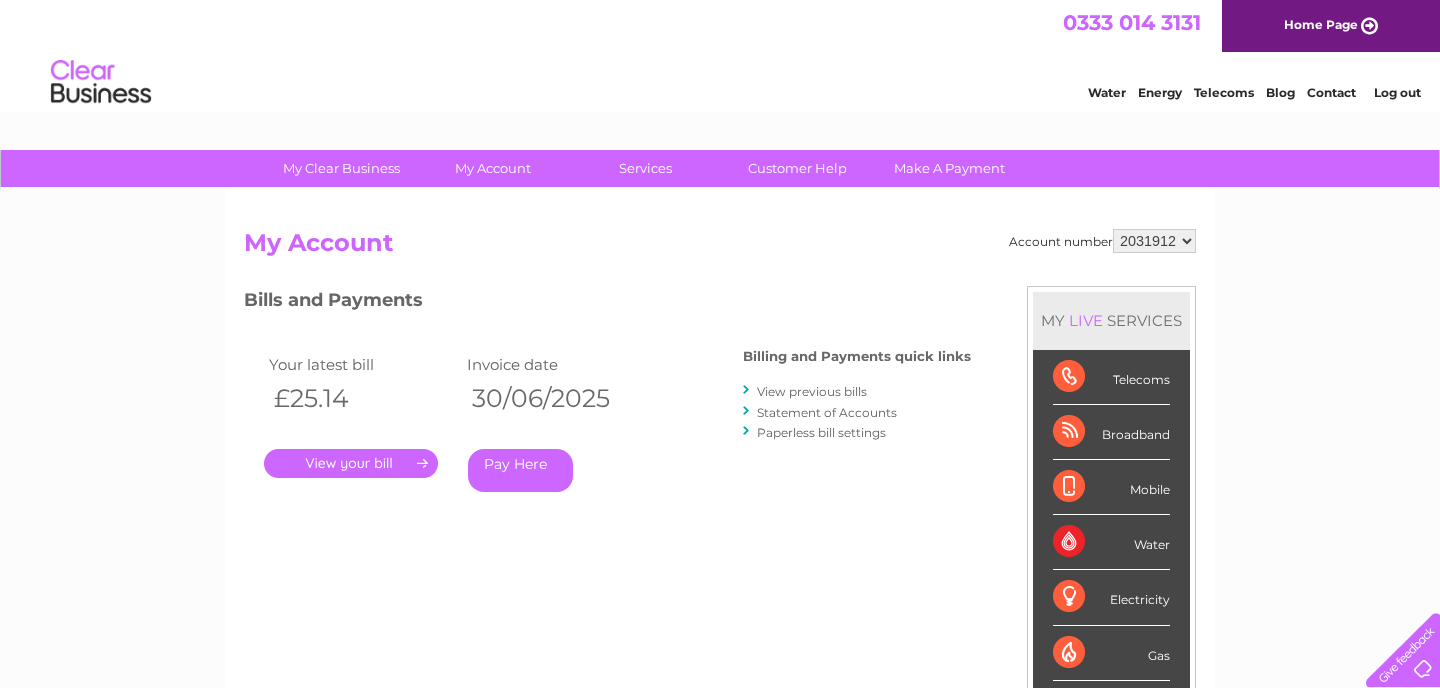 scroll, scrollTop: 0, scrollLeft: 0, axis: both 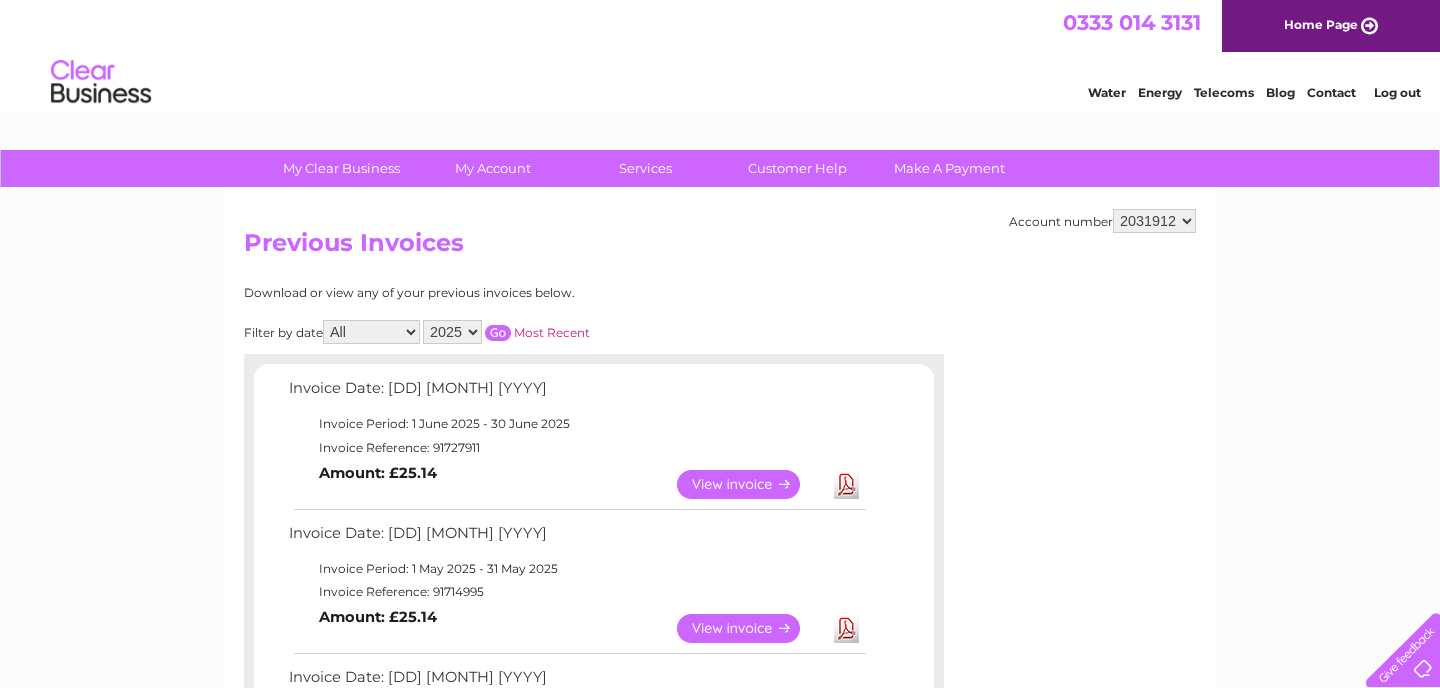 click on "Download" at bounding box center (846, 628) 